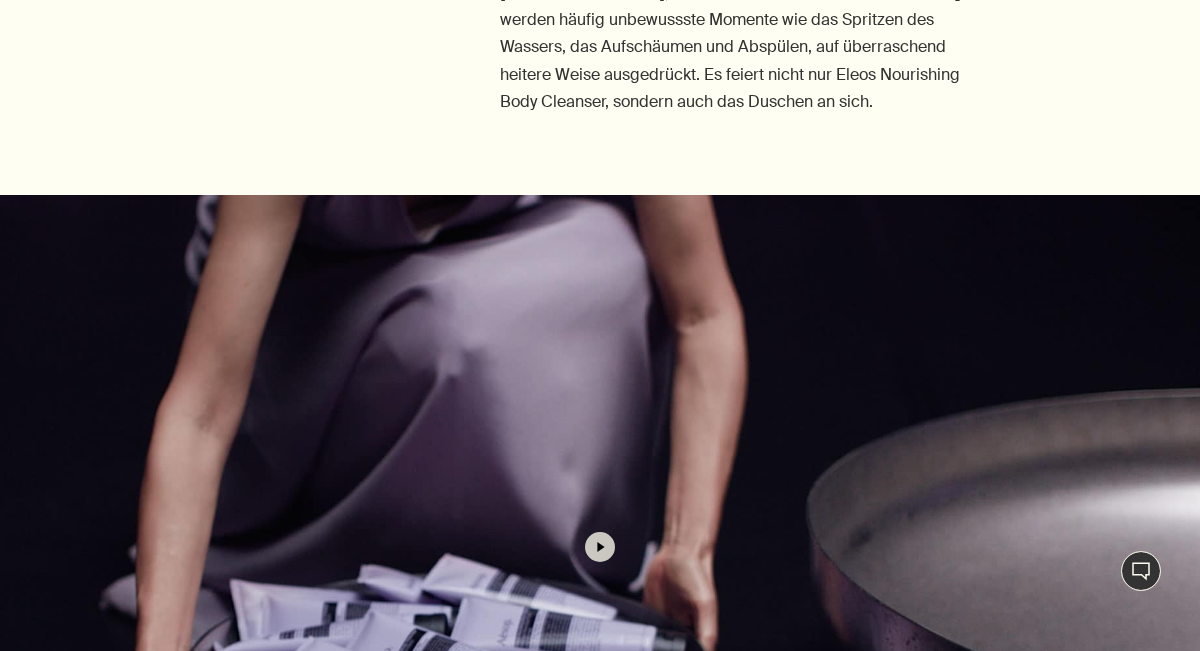 scroll, scrollTop: 1853, scrollLeft: 0, axis: vertical 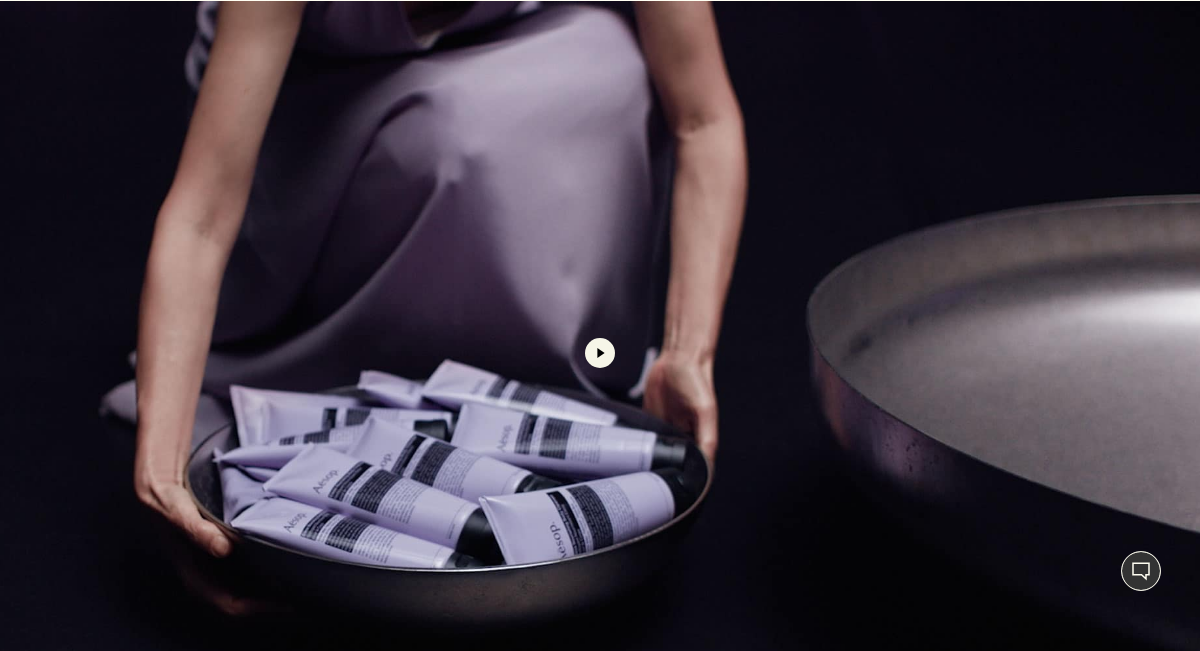 click on "play" at bounding box center (600, 353) 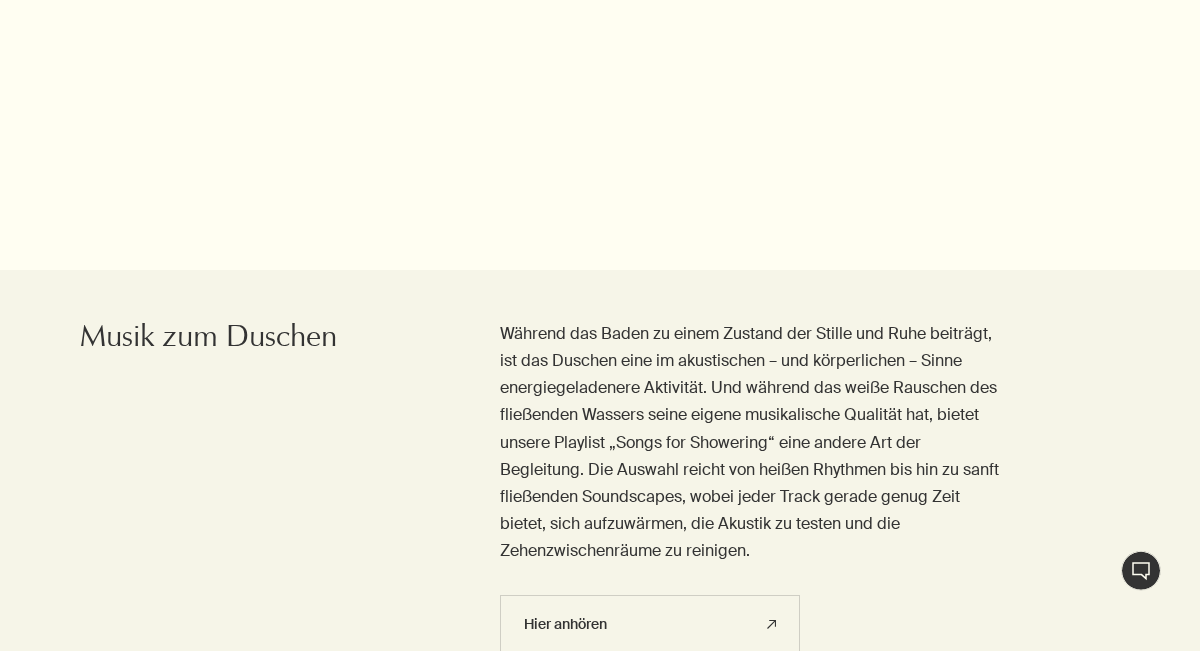 scroll, scrollTop: 2461, scrollLeft: 0, axis: vertical 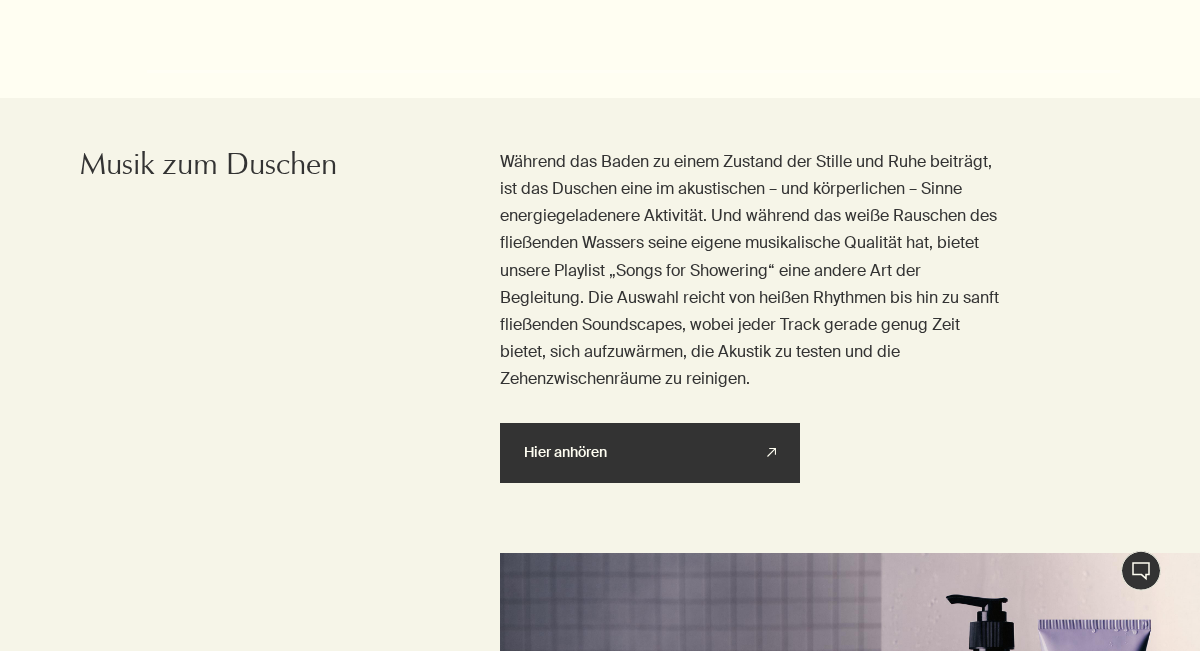 click on "Hier anhören   rightUpArrow" at bounding box center (650, 453) 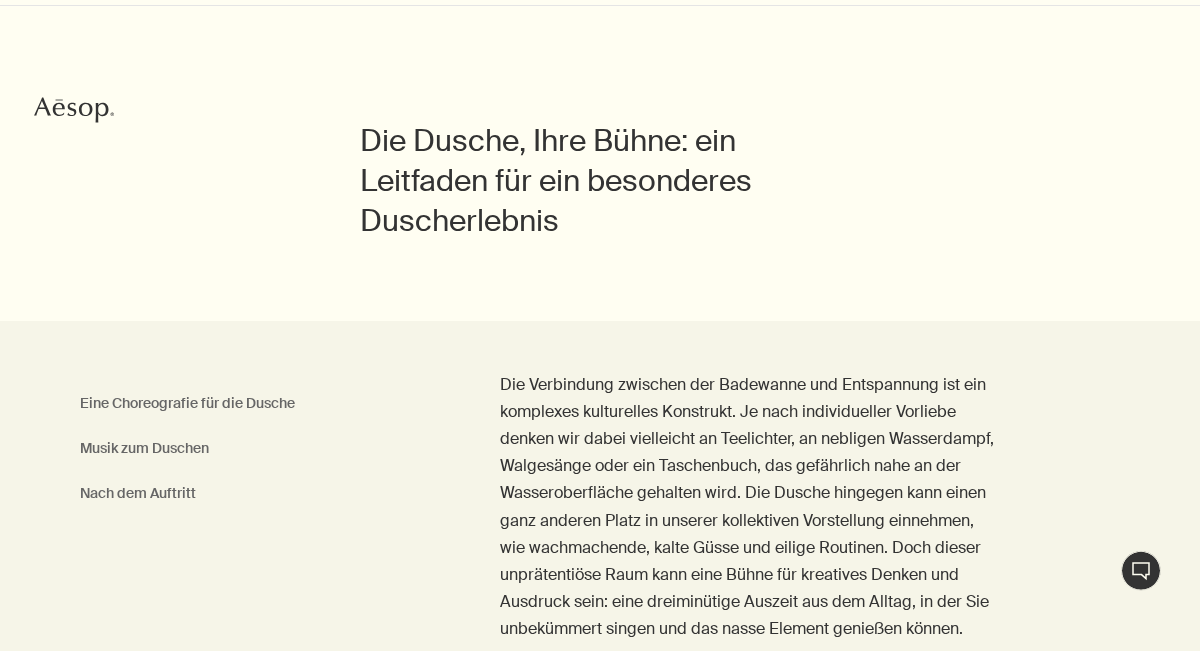 scroll, scrollTop: 0, scrollLeft: 0, axis: both 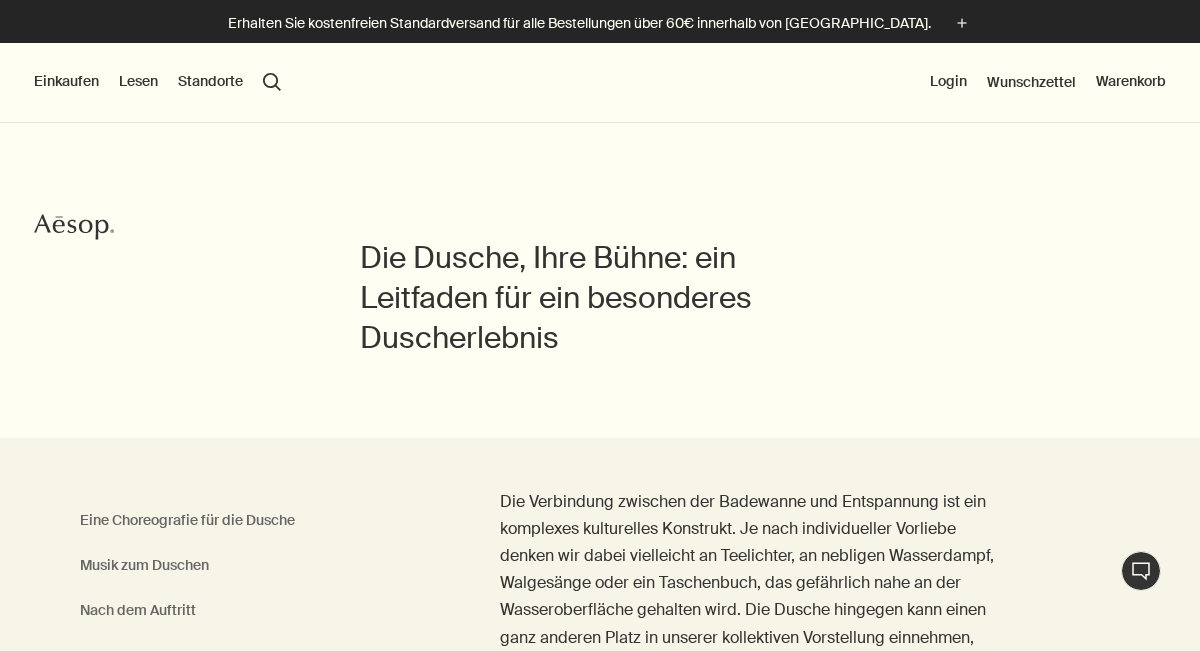 click on "Einkaufen Neu & Beachtenswert Hautpflege Hände & Körper Zuhause Haar Duft Sets & Reisen Geschenke Live-Assistenz Lesen Über Unsere Geschichte Karriere Die Aesop Foundation Hilfe   rightUpArrow Philosophie Design Produkte Standorte search Suchen Login Wunschzettel Warenkorb" at bounding box center (600, 83) 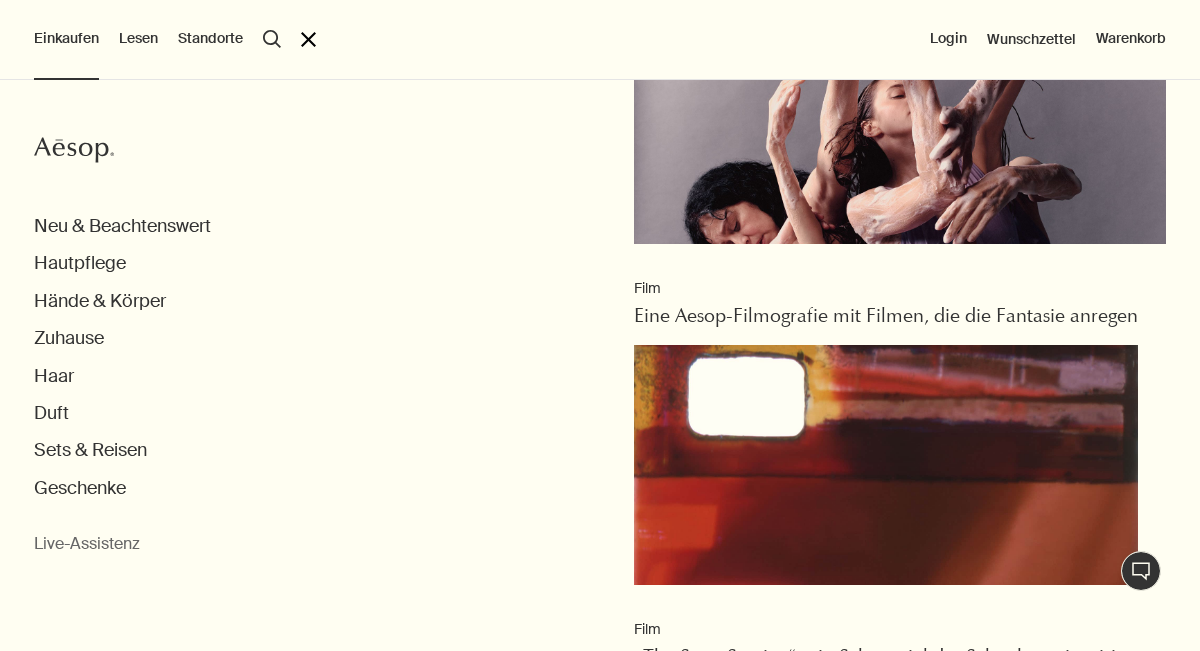 scroll, scrollTop: 0, scrollLeft: 0, axis: both 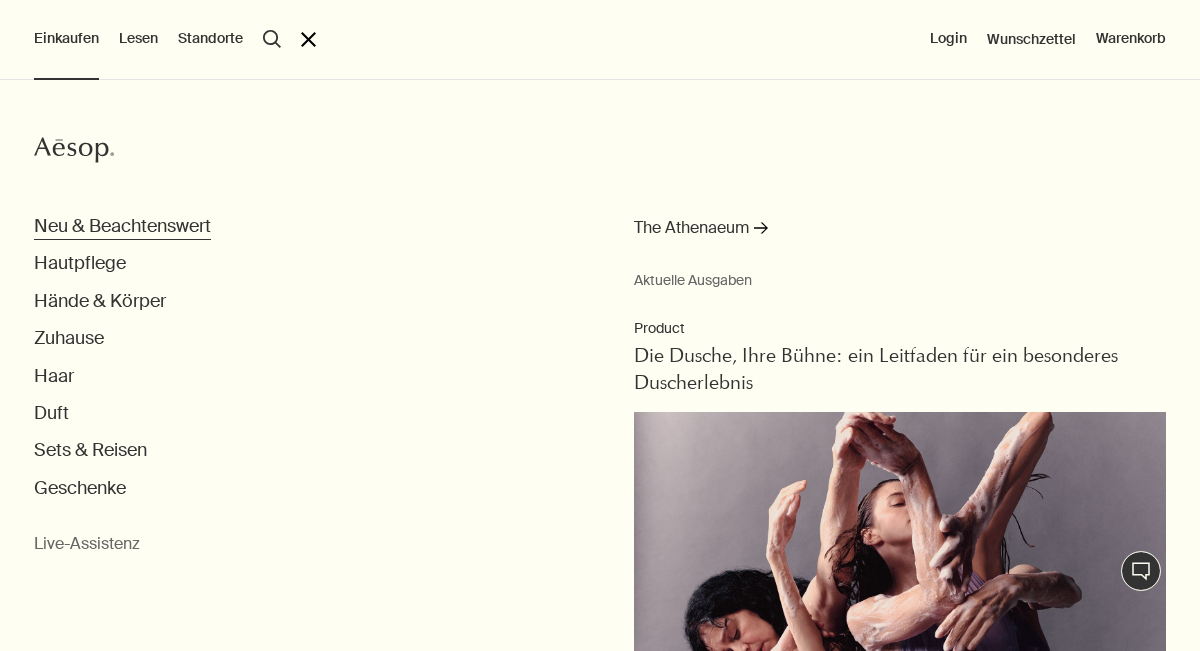 click on "Neu & Beachtenswert" at bounding box center (122, 226) 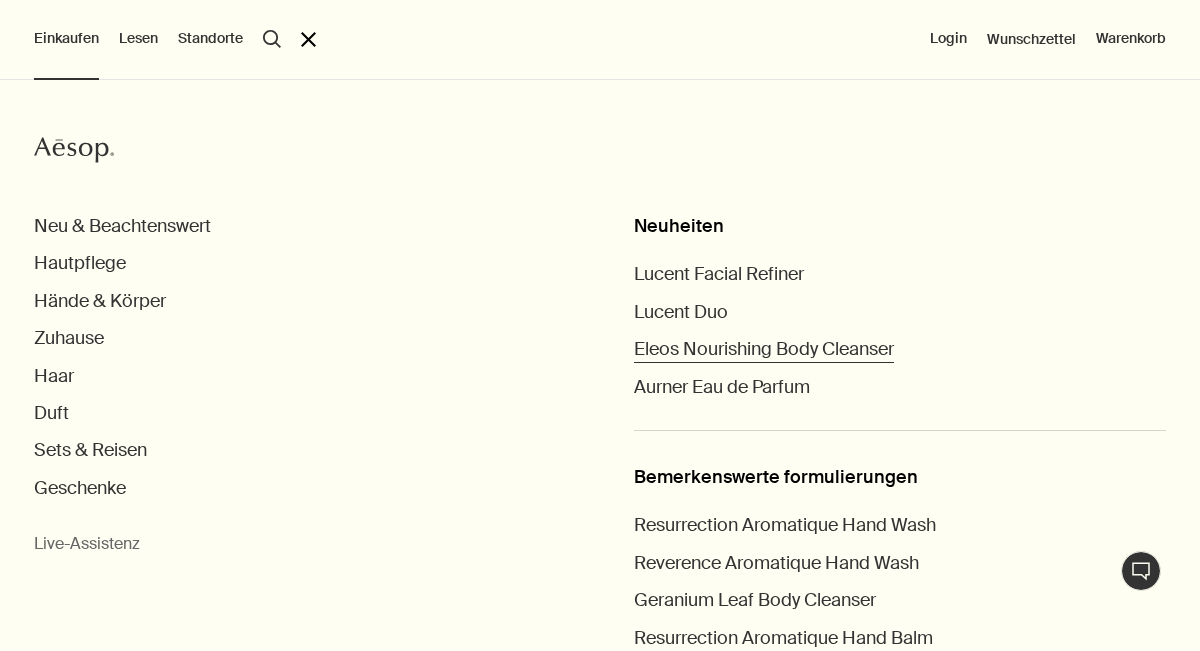 click on "Eleos Nourishing Body Cleanser" at bounding box center (764, 349) 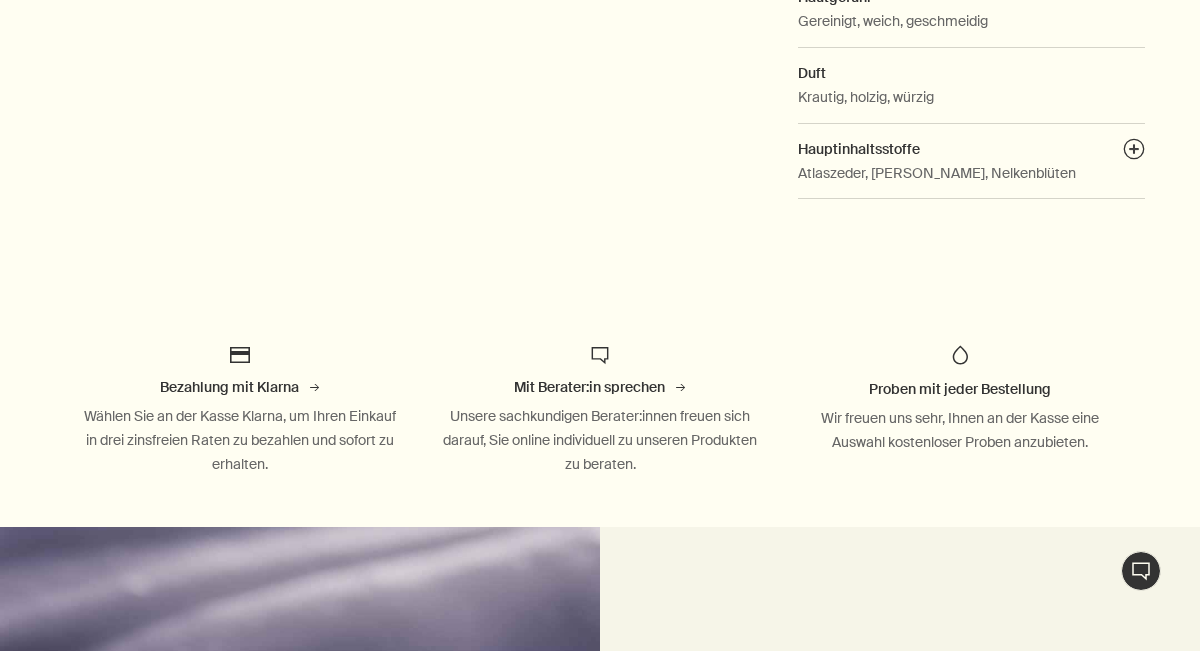 scroll, scrollTop: 904, scrollLeft: 0, axis: vertical 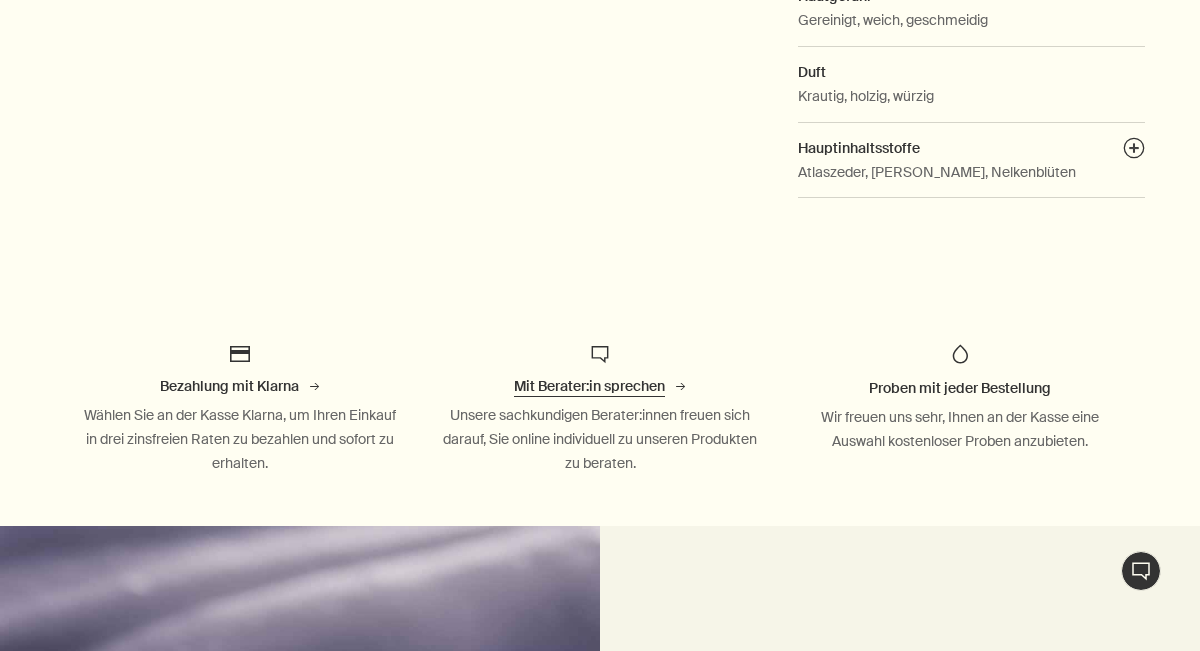 click on "Mit Berater:in sprechen rightArrow" at bounding box center [600, 387] 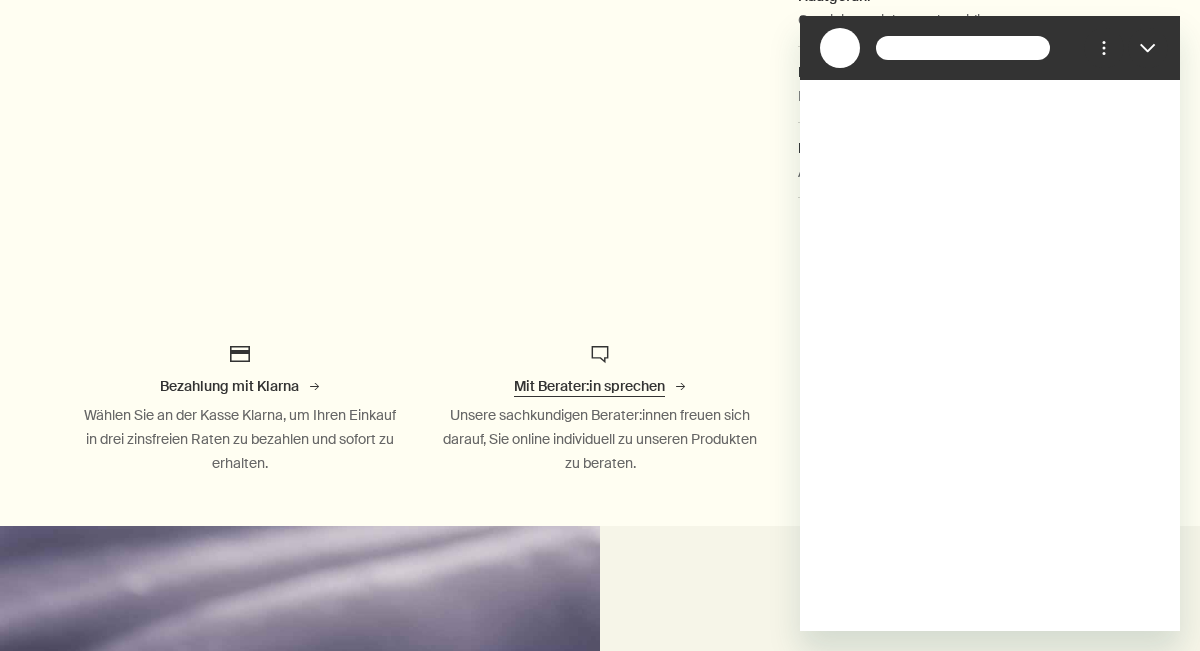 scroll, scrollTop: 0, scrollLeft: 0, axis: both 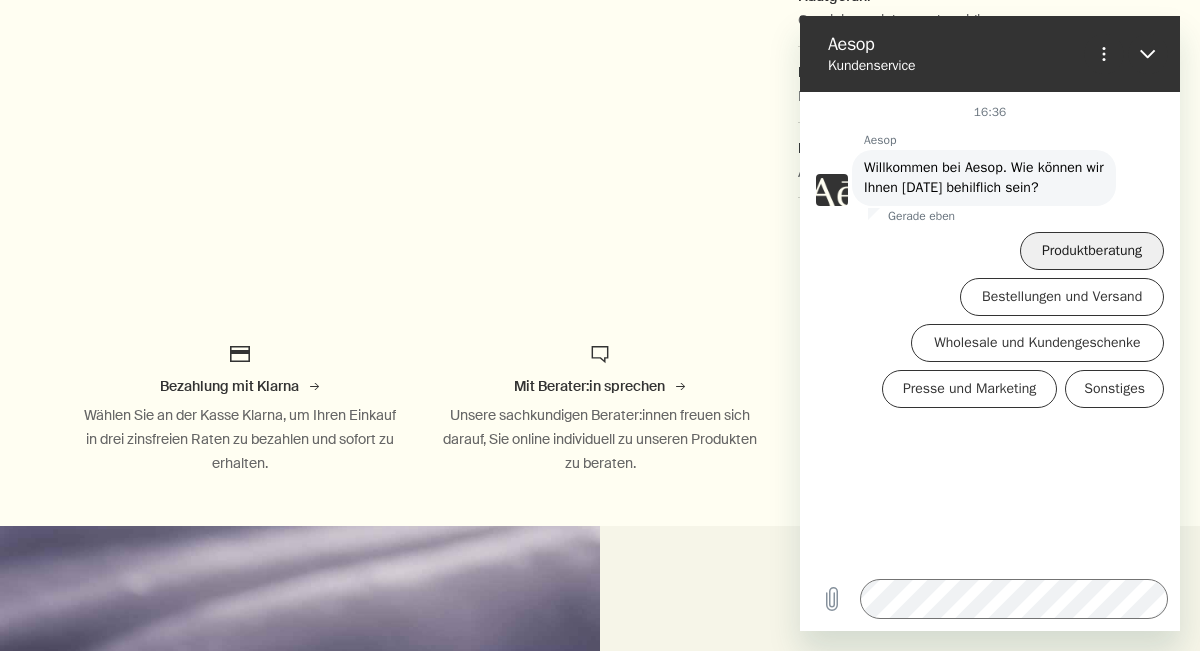click on "Produktberatung" at bounding box center (1092, 251) 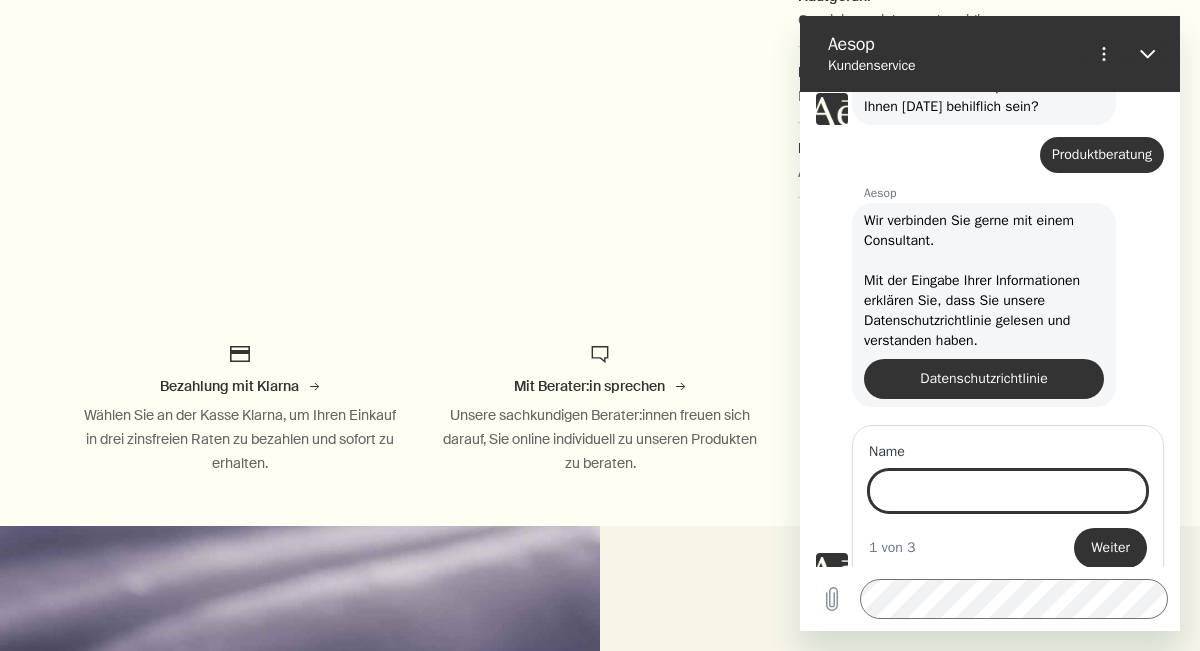 scroll, scrollTop: 79, scrollLeft: 0, axis: vertical 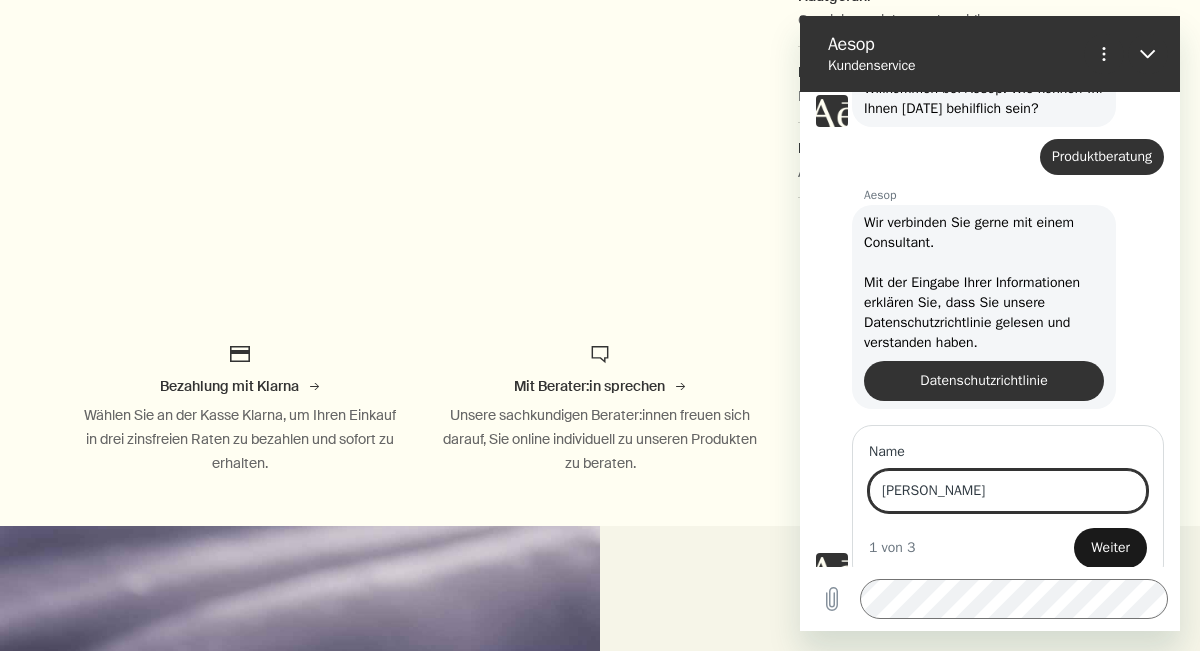type on "Tim" 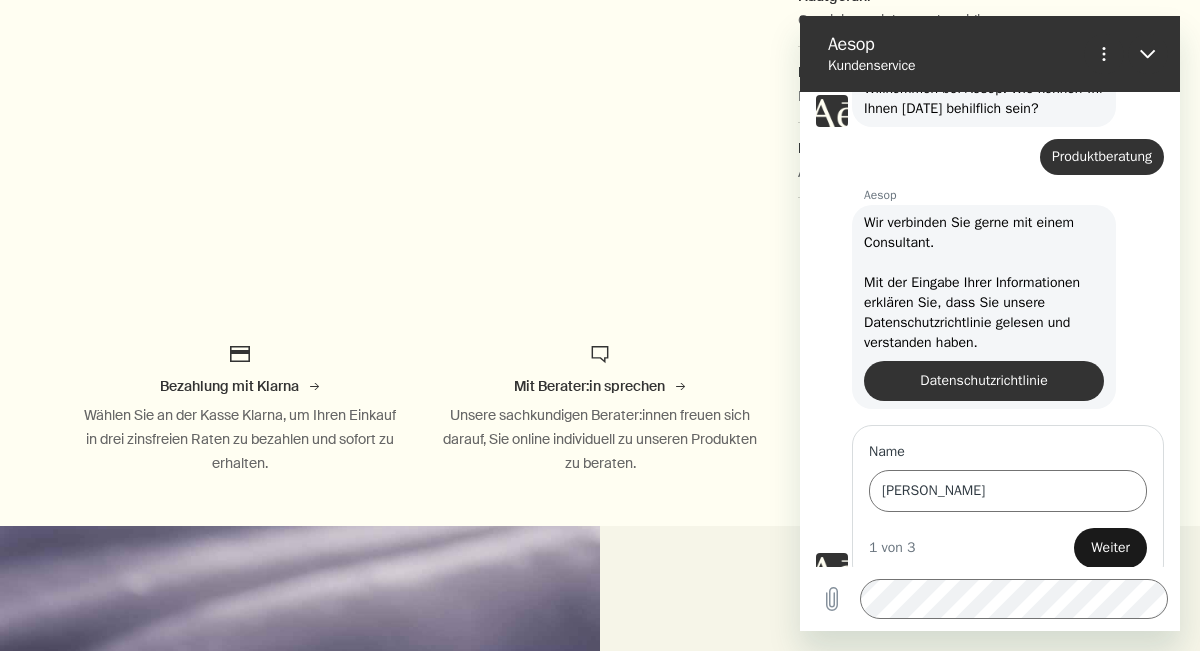 click on "Weiter" at bounding box center [1110, 548] 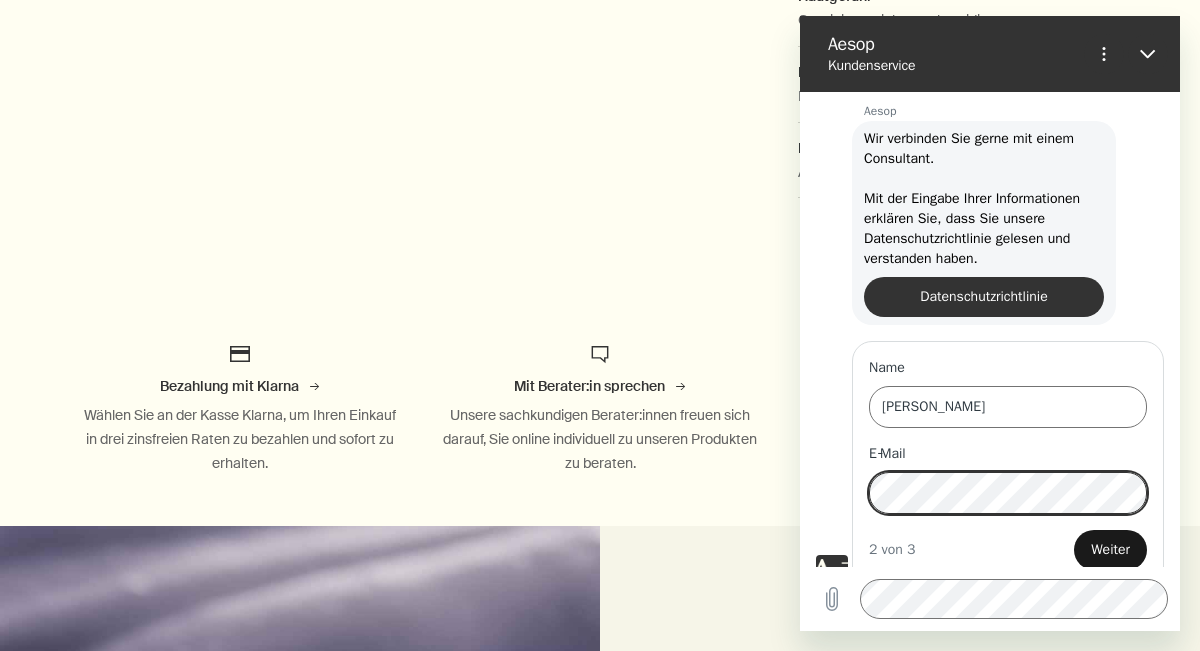 scroll, scrollTop: 165, scrollLeft: 0, axis: vertical 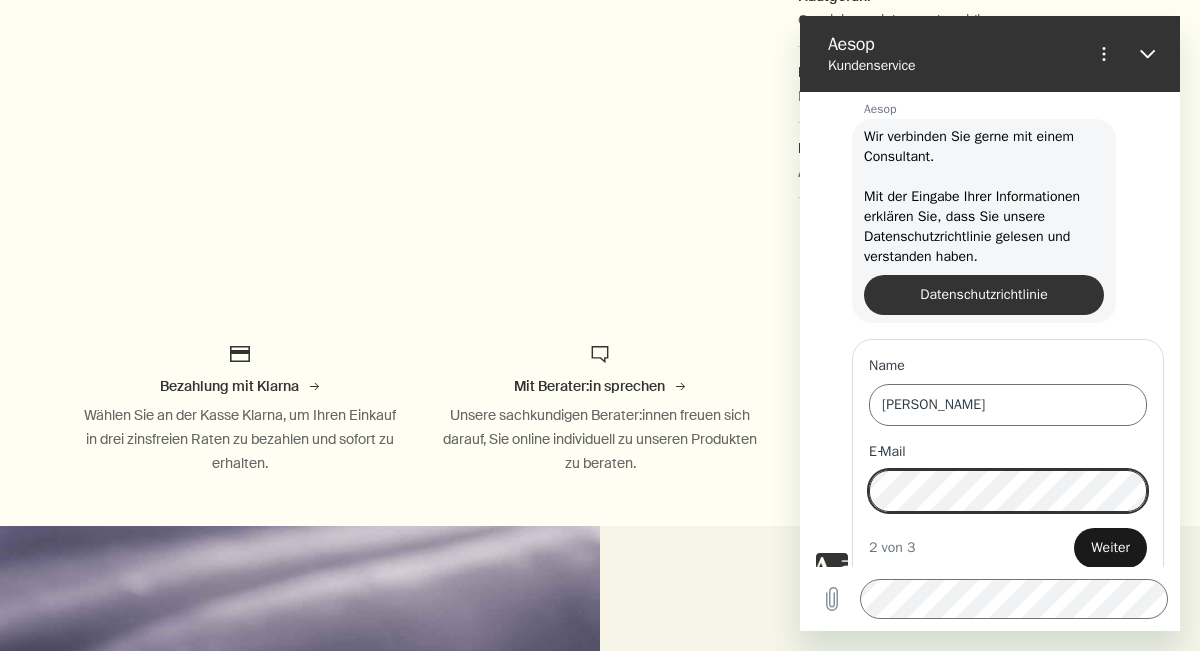 click on "Weiter" at bounding box center [1110, 548] 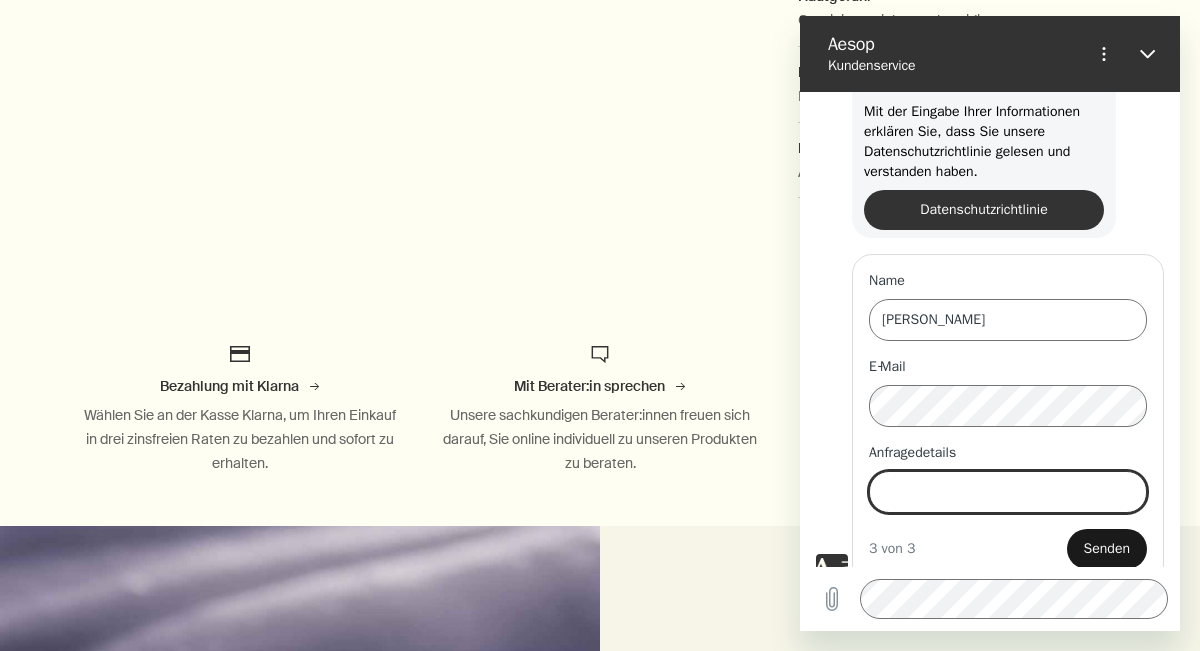 scroll, scrollTop: 251, scrollLeft: 0, axis: vertical 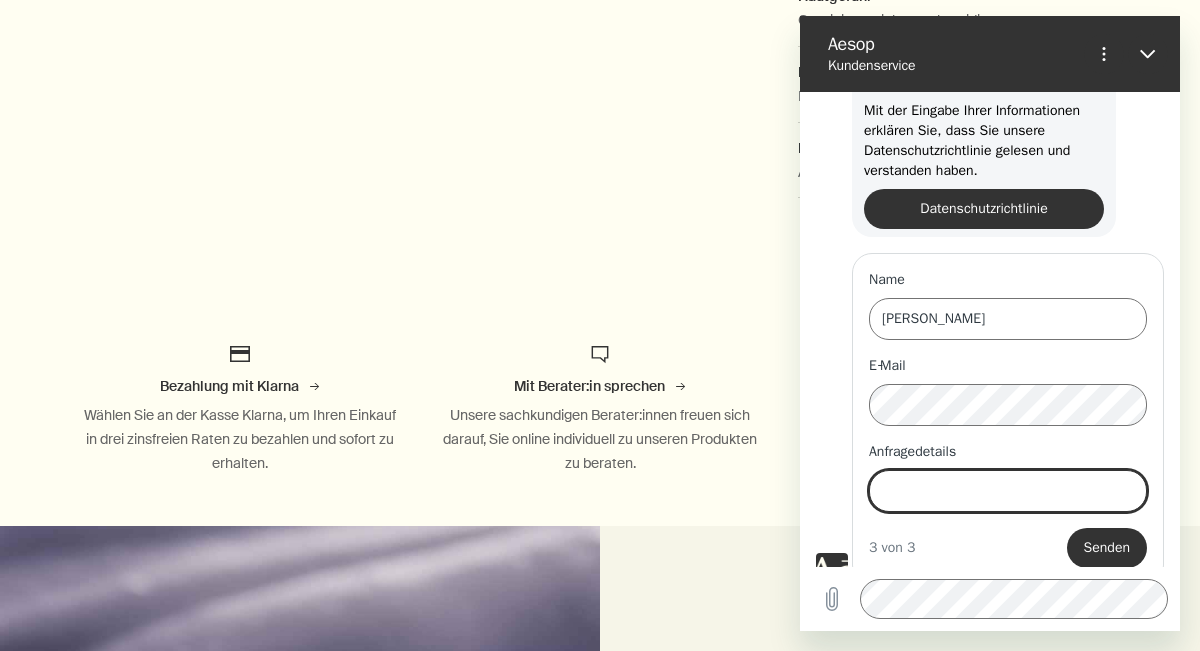 click on "Anfragedetails" at bounding box center (1008, 491) 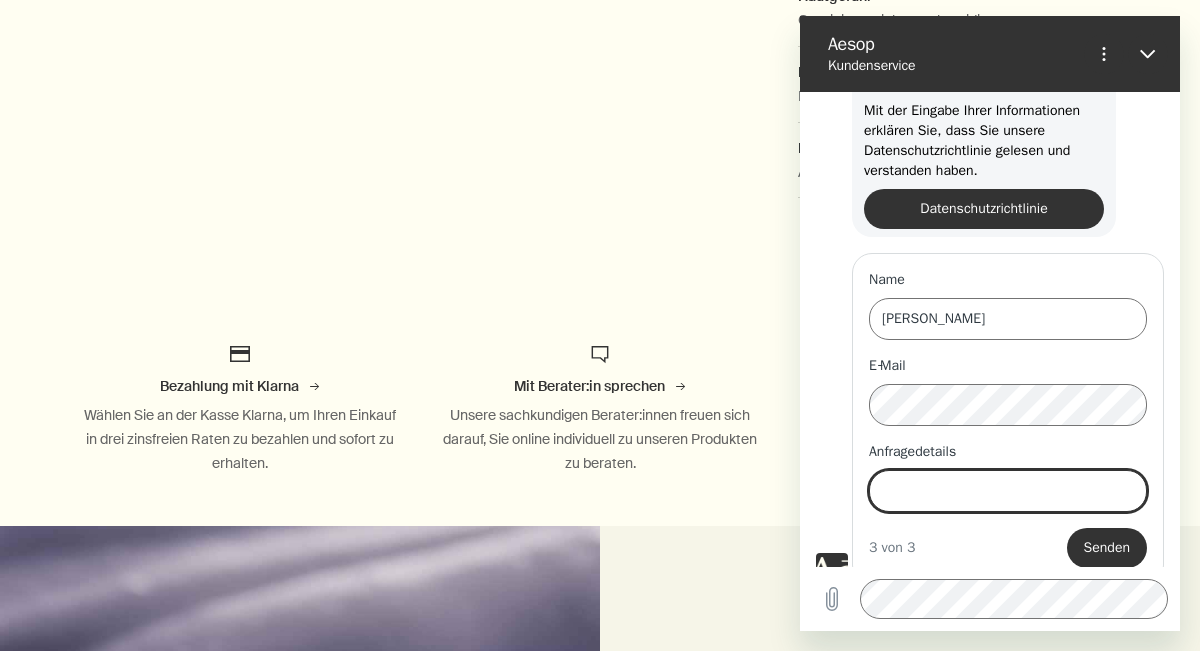type on "S" 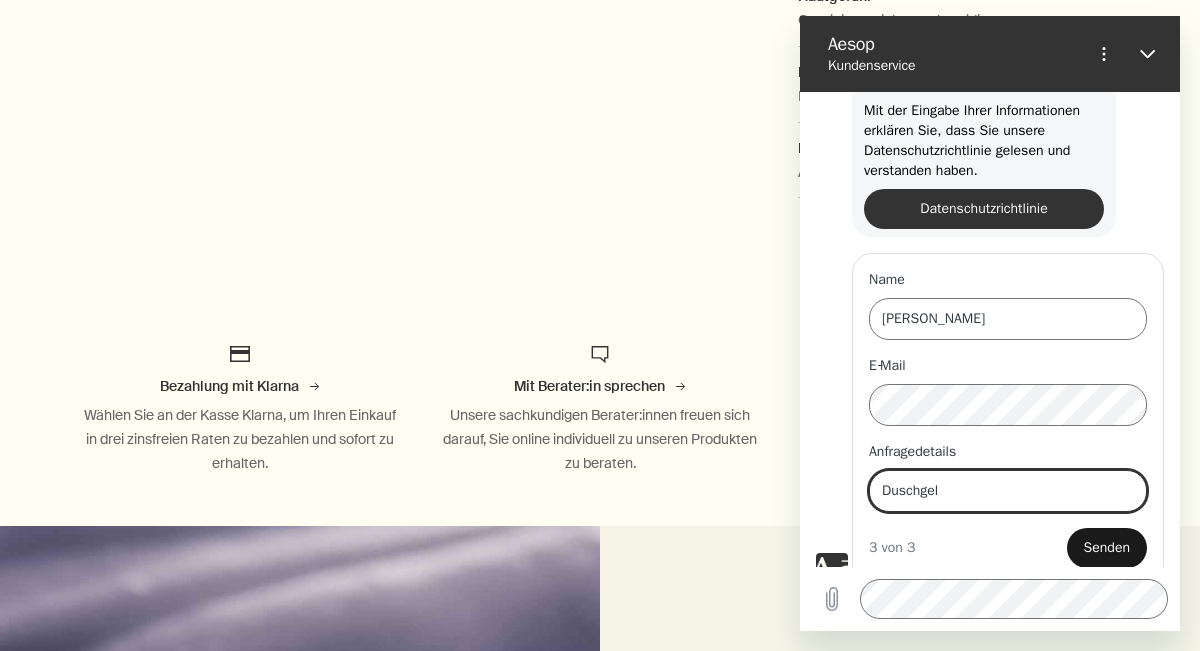 type on "Duschgel" 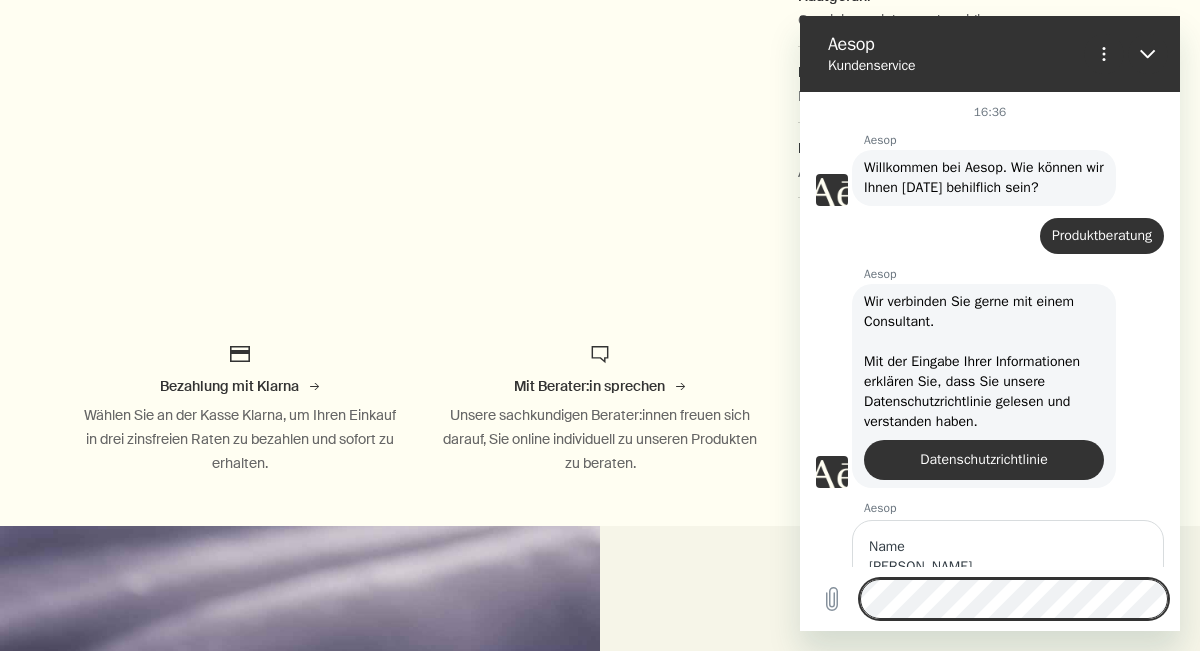scroll, scrollTop: 309, scrollLeft: 0, axis: vertical 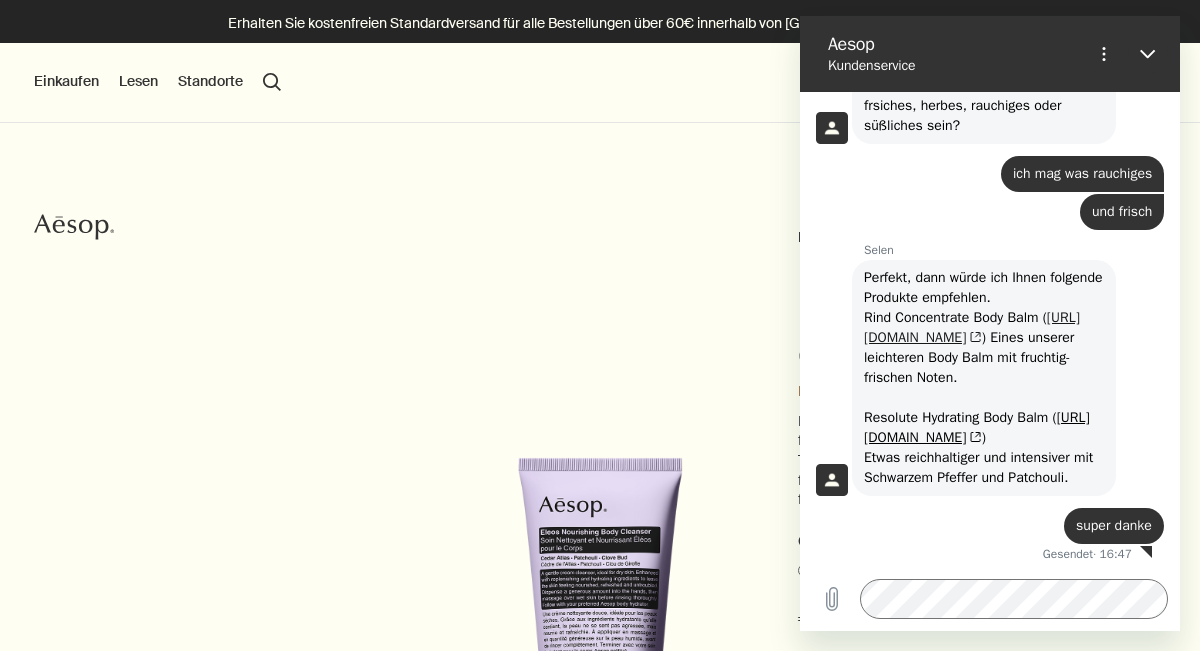 click on "https://www.aesop.com/p/body-hand/body/rind-concentrate-body-balm/" at bounding box center [972, 327] 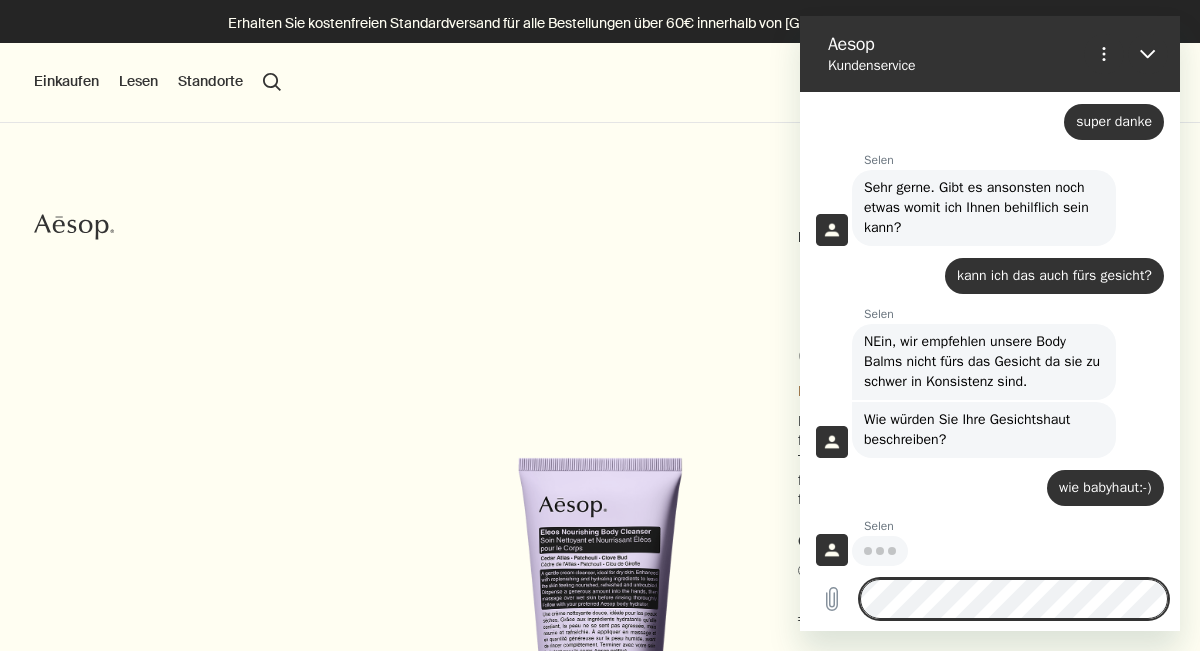 scroll, scrollTop: 2007, scrollLeft: 0, axis: vertical 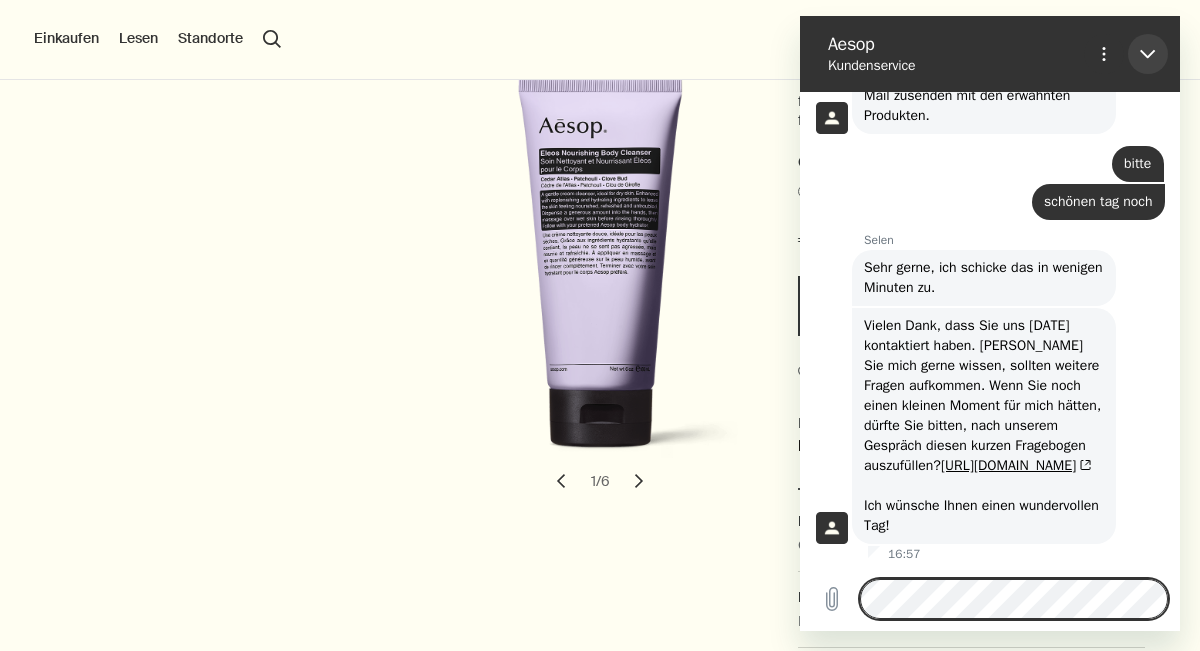 click at bounding box center [1148, 54] 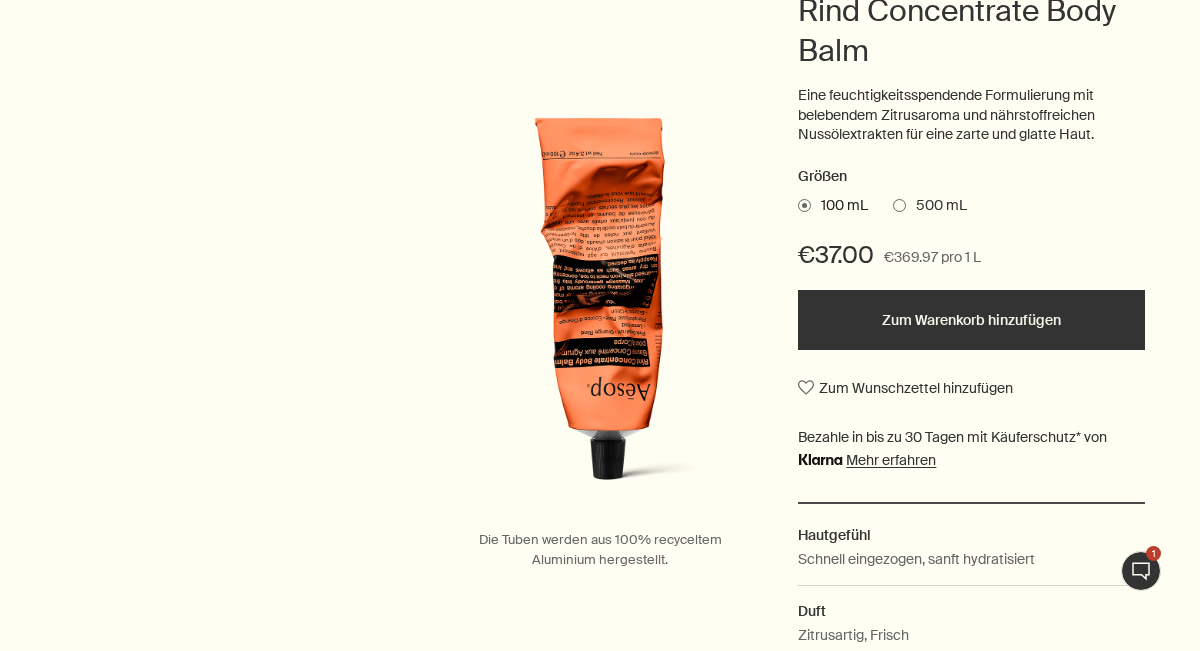 scroll, scrollTop: 283, scrollLeft: 0, axis: vertical 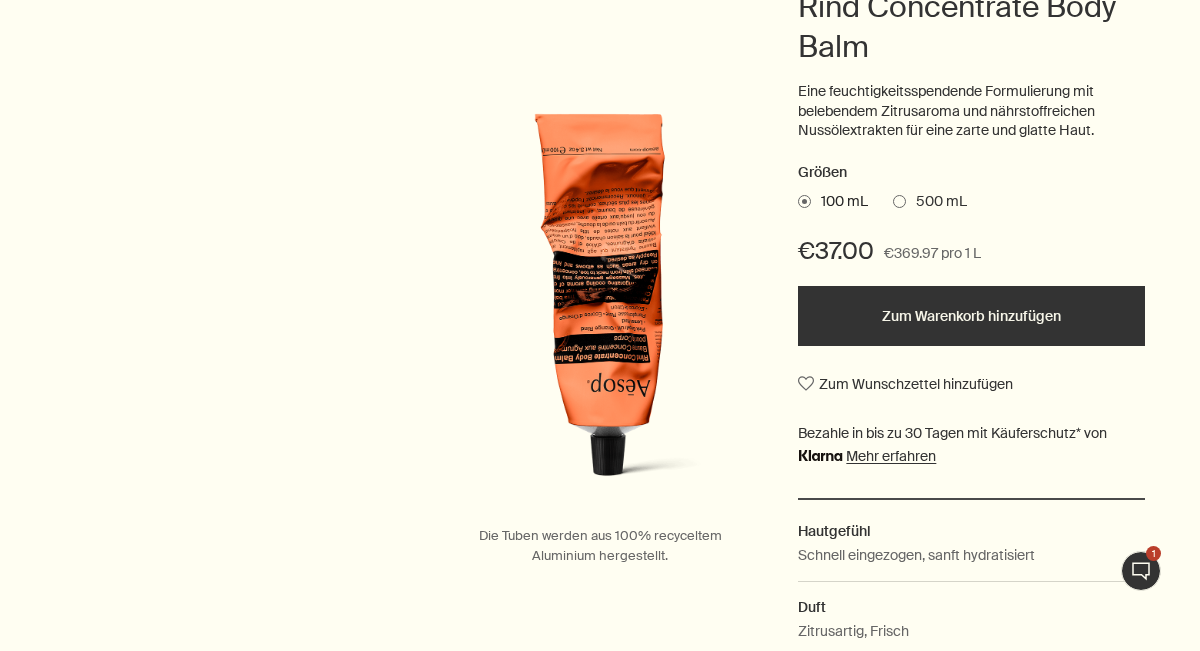 click on "500 mL" at bounding box center [930, 202] 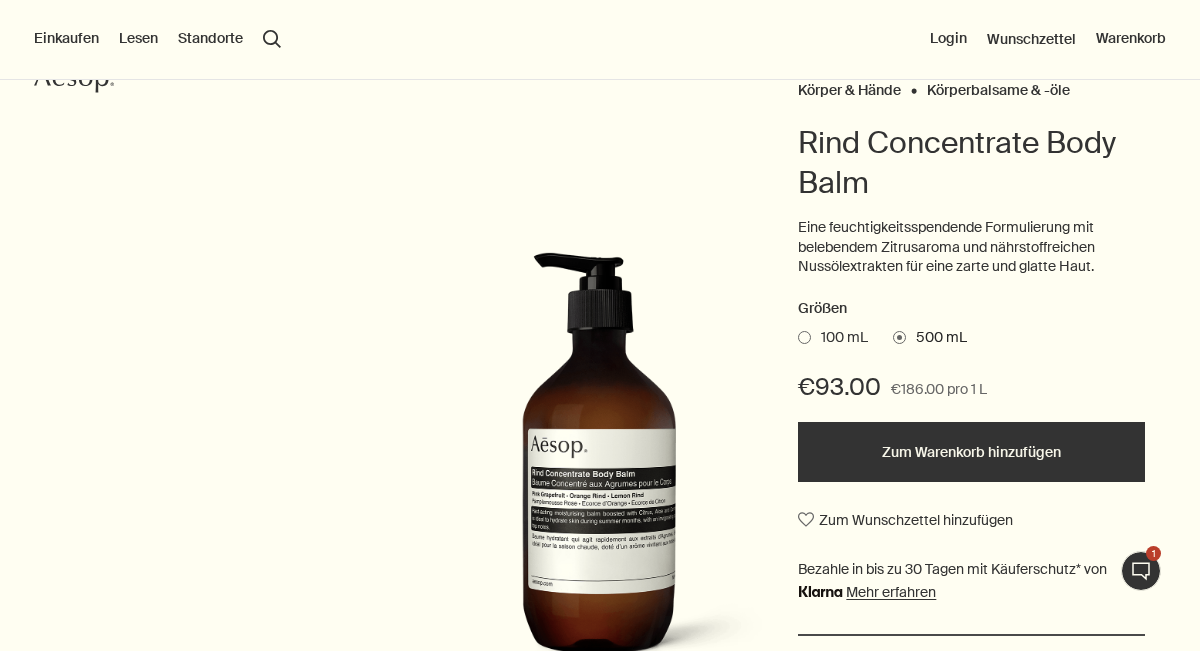 scroll, scrollTop: 115, scrollLeft: 0, axis: vertical 